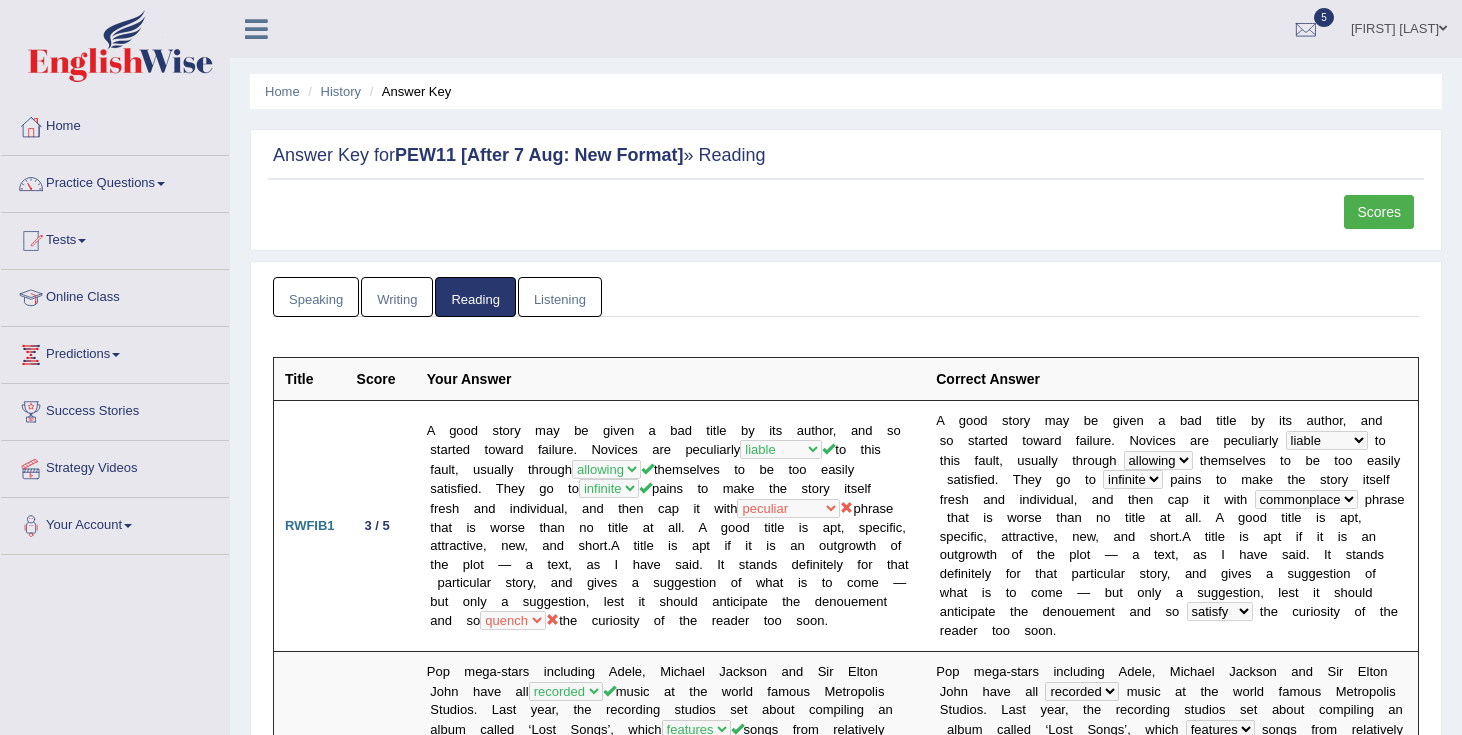 scroll, scrollTop: 3722, scrollLeft: 0, axis: vertical 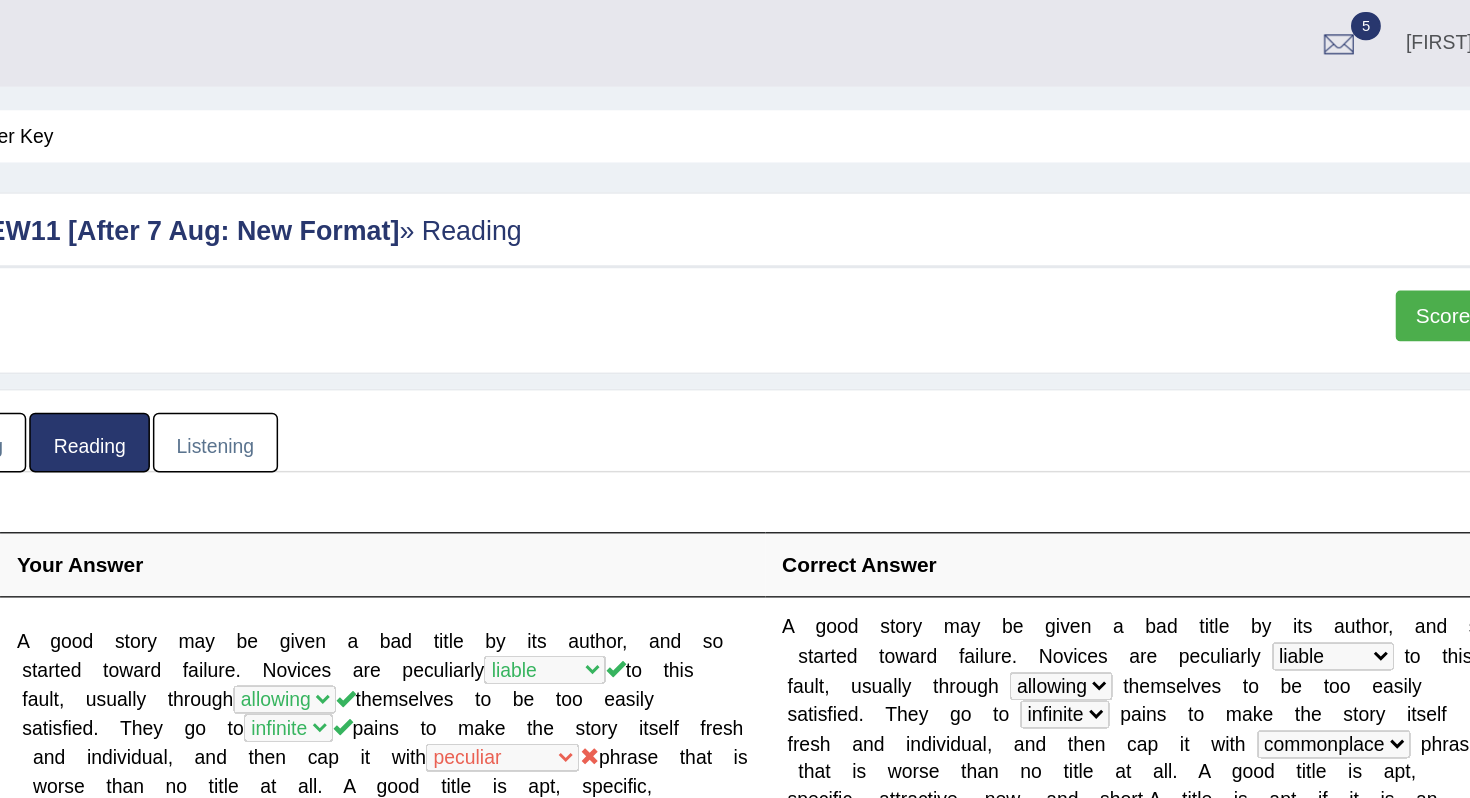 click on "Scores" at bounding box center (1387, 212) 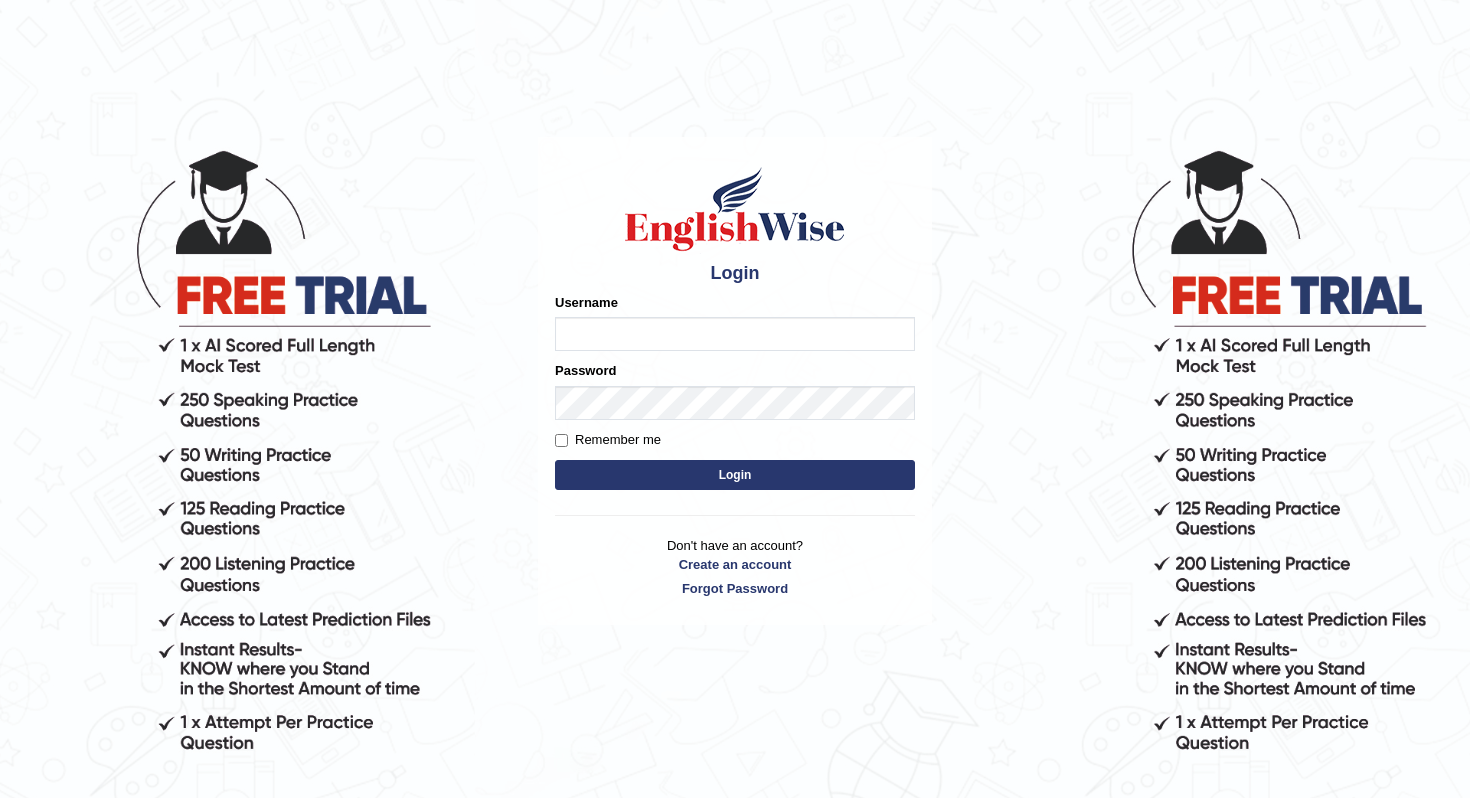 scroll, scrollTop: 0, scrollLeft: 0, axis: both 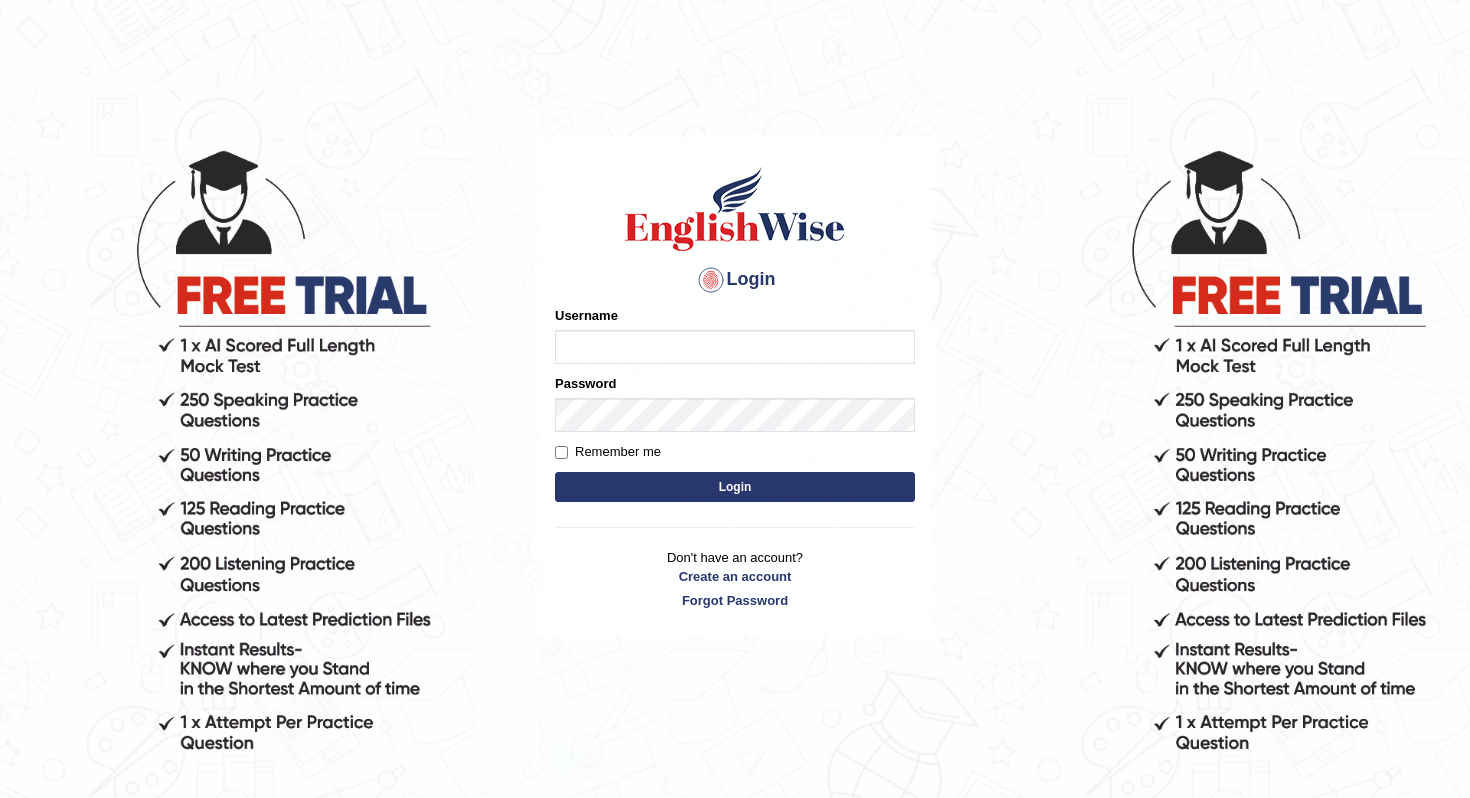 type on "[NAME]" 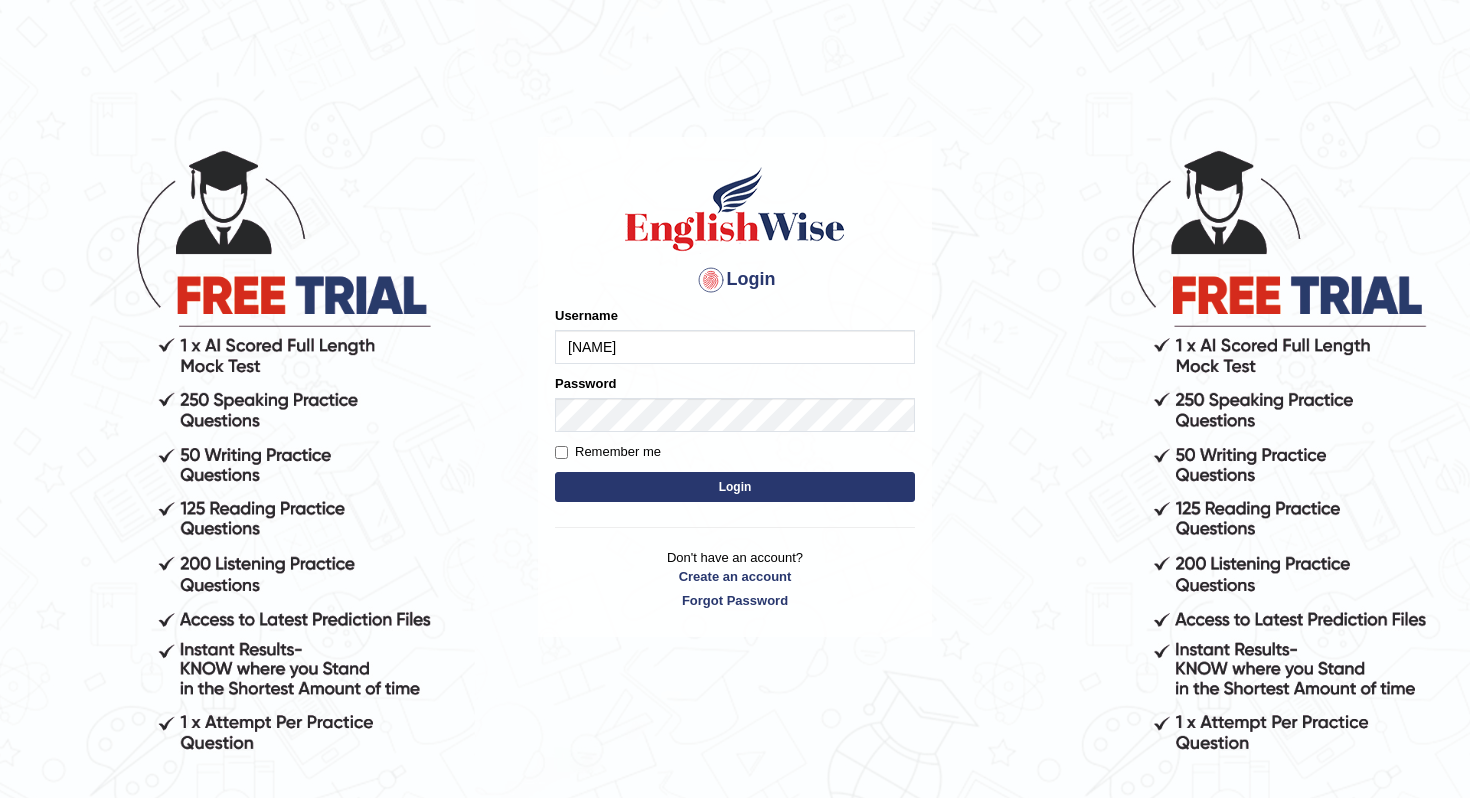 click on "Login" at bounding box center [735, 487] 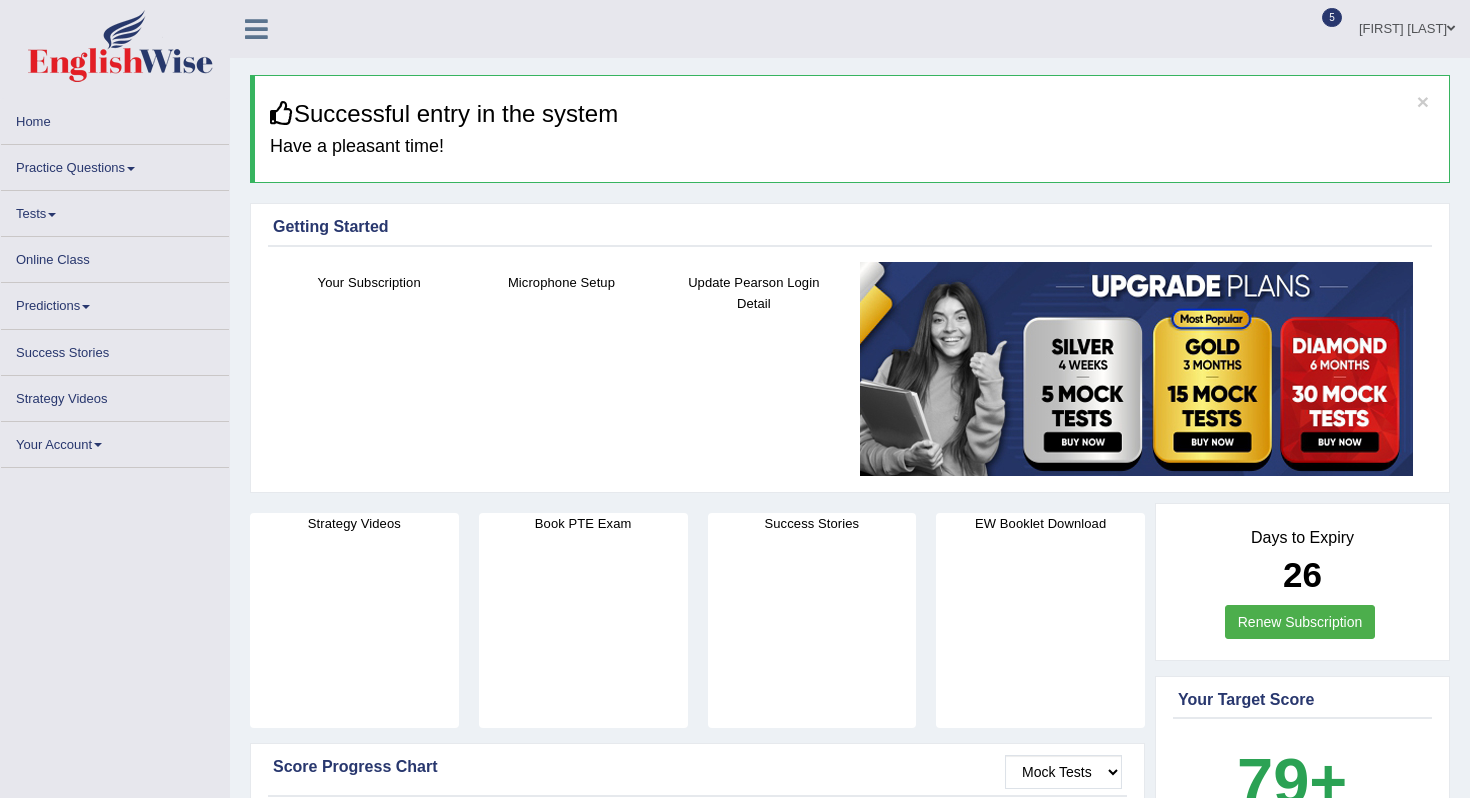 scroll, scrollTop: 0, scrollLeft: 0, axis: both 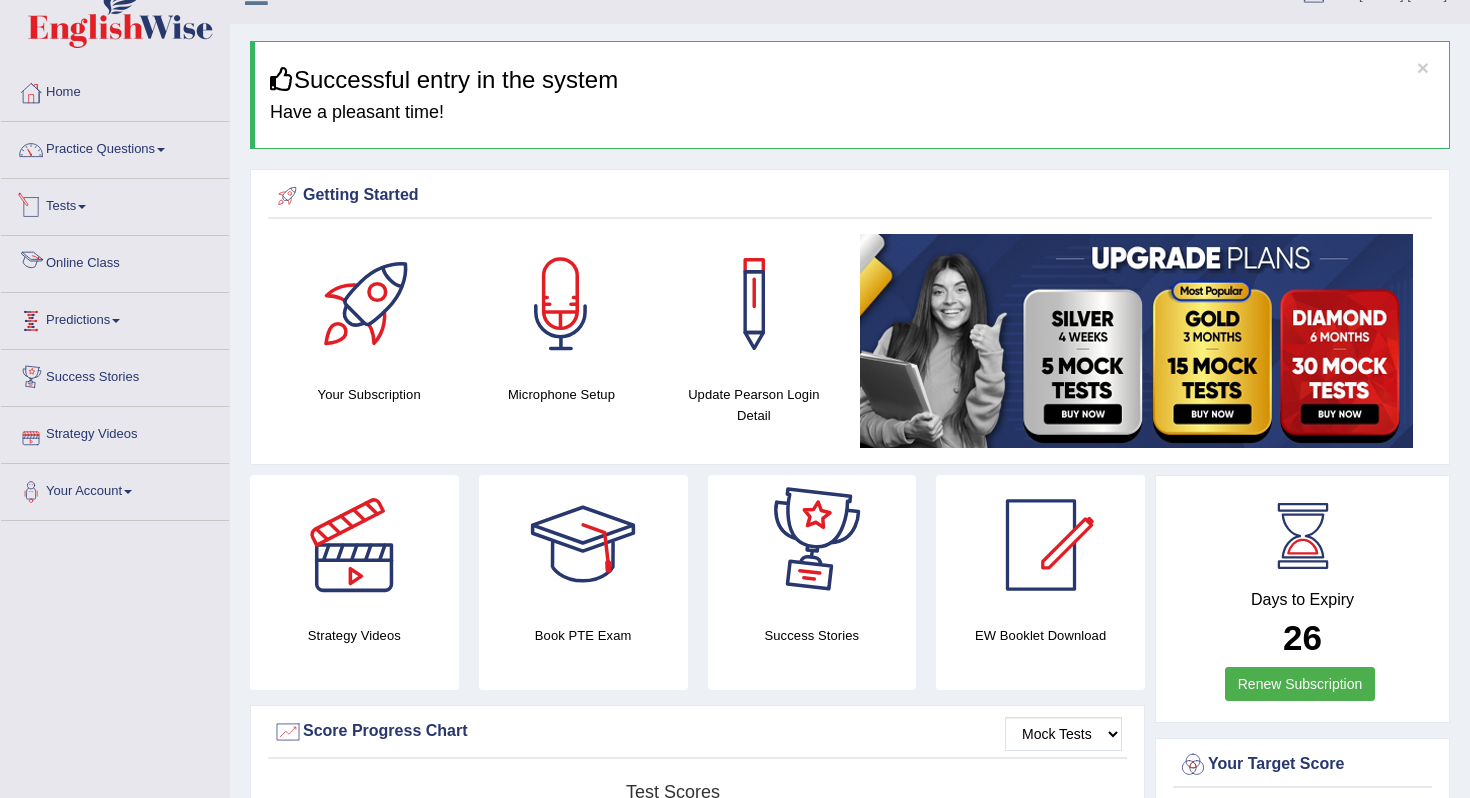 click on "Tests" at bounding box center [115, 204] 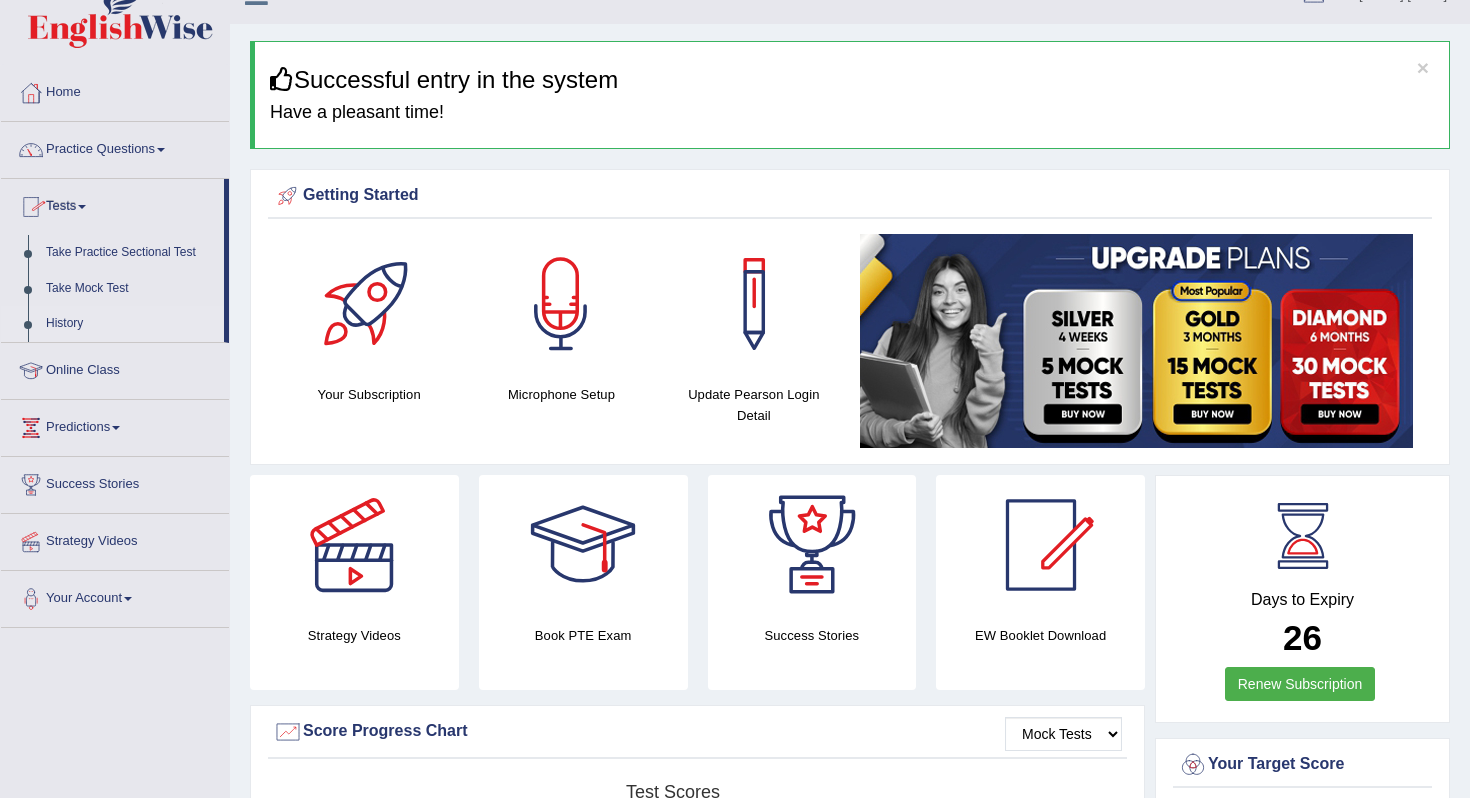 click on "History" at bounding box center [130, 324] 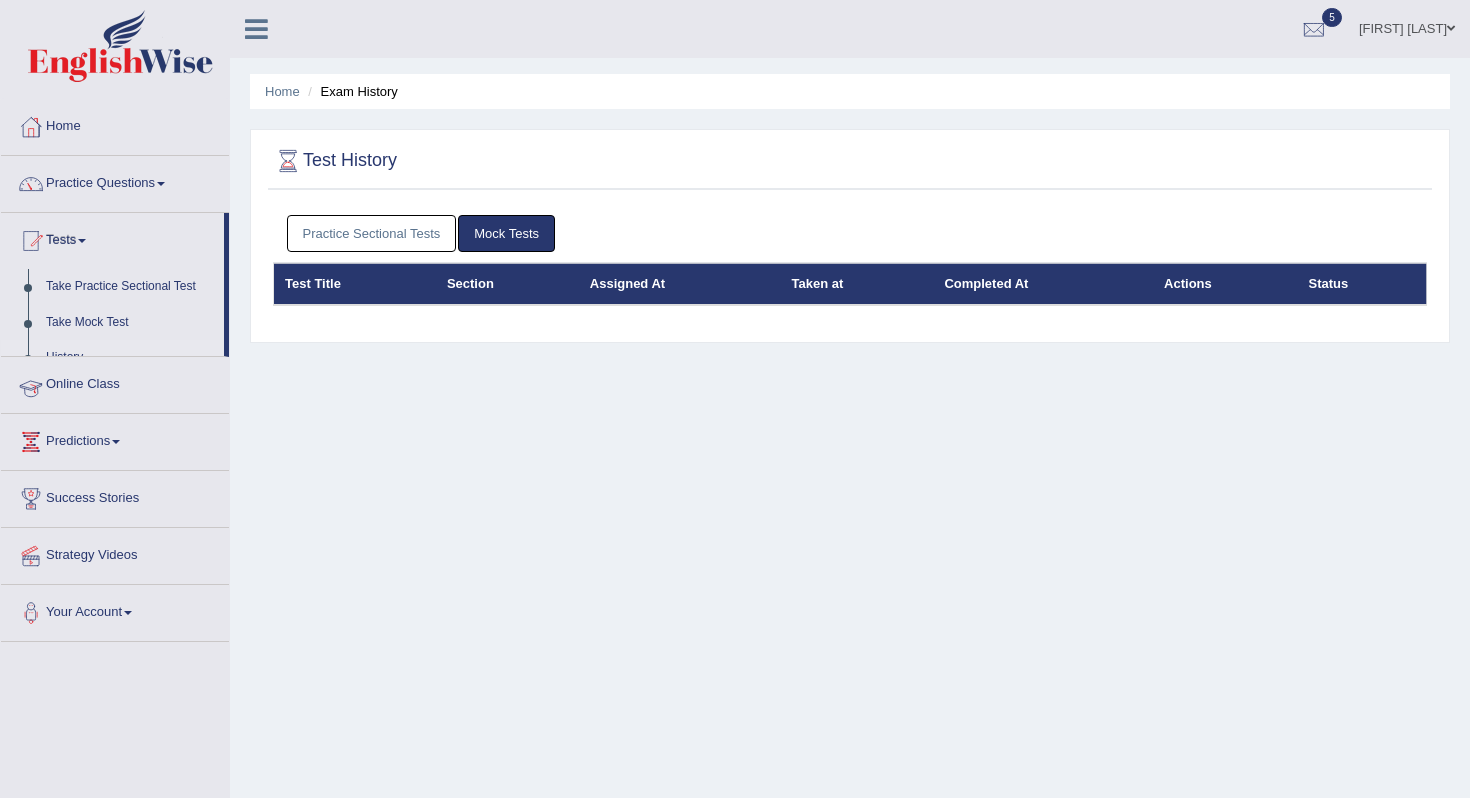 scroll, scrollTop: 0, scrollLeft: 0, axis: both 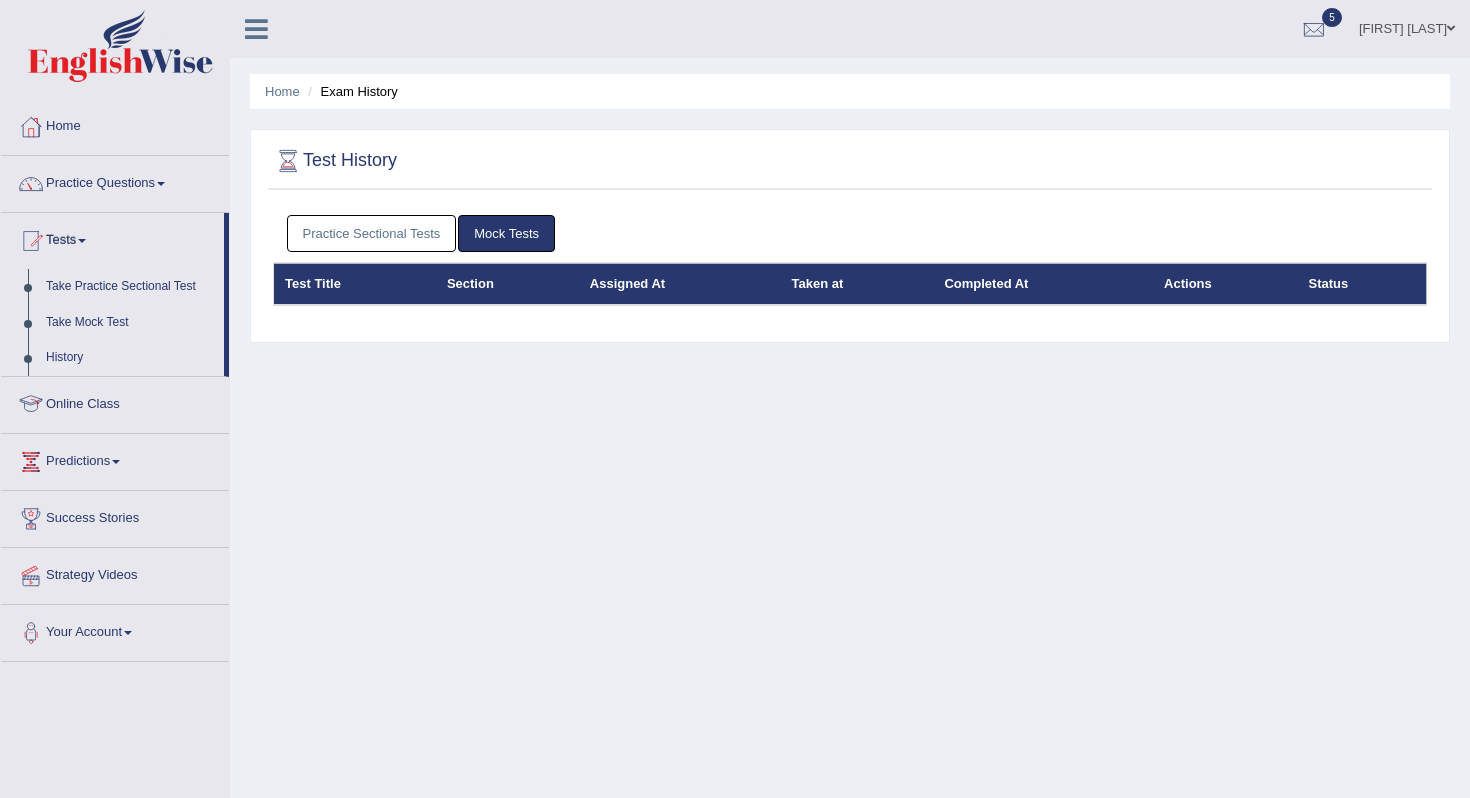 click on "Practice Sectional Tests" at bounding box center [372, 233] 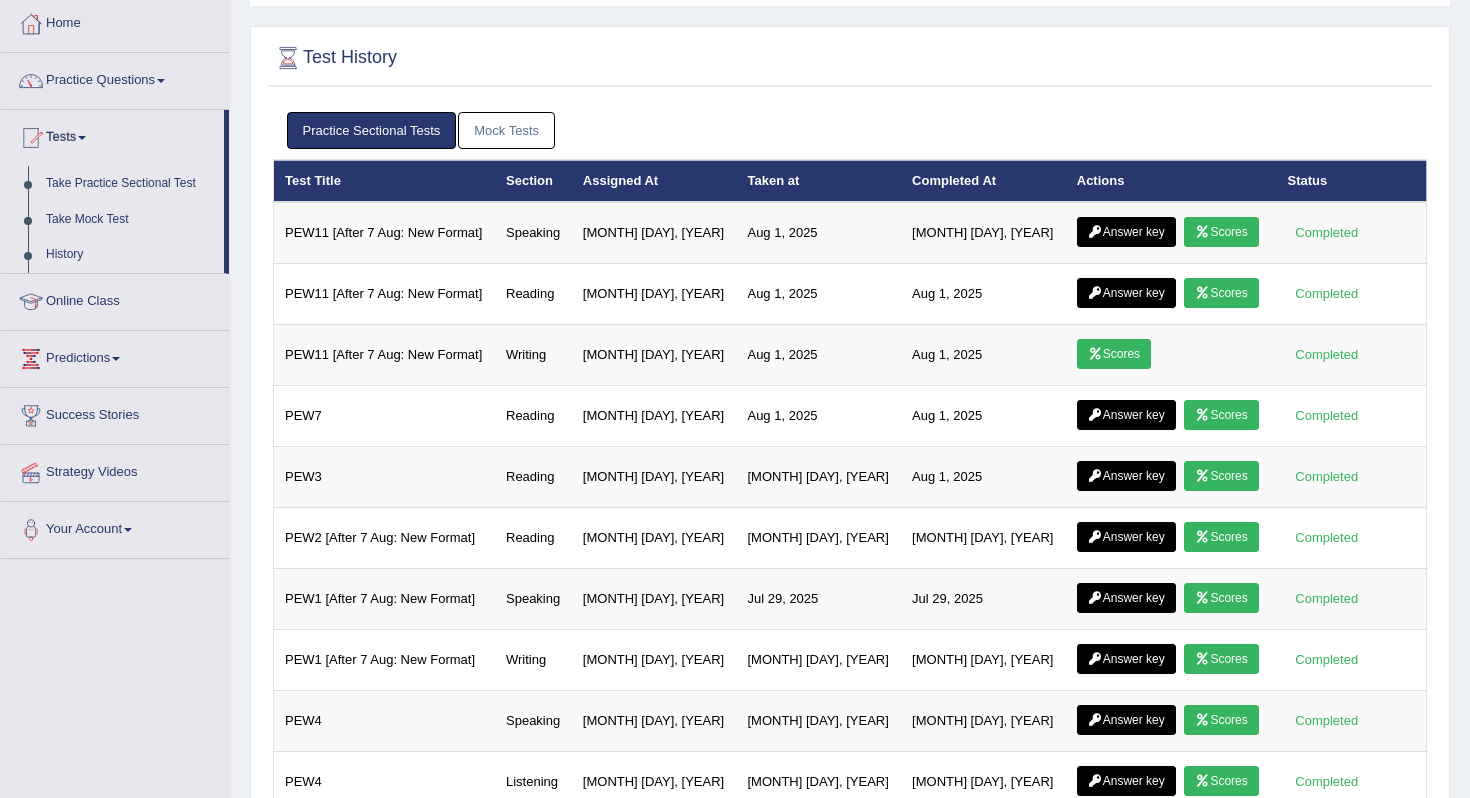 scroll, scrollTop: 104, scrollLeft: 0, axis: vertical 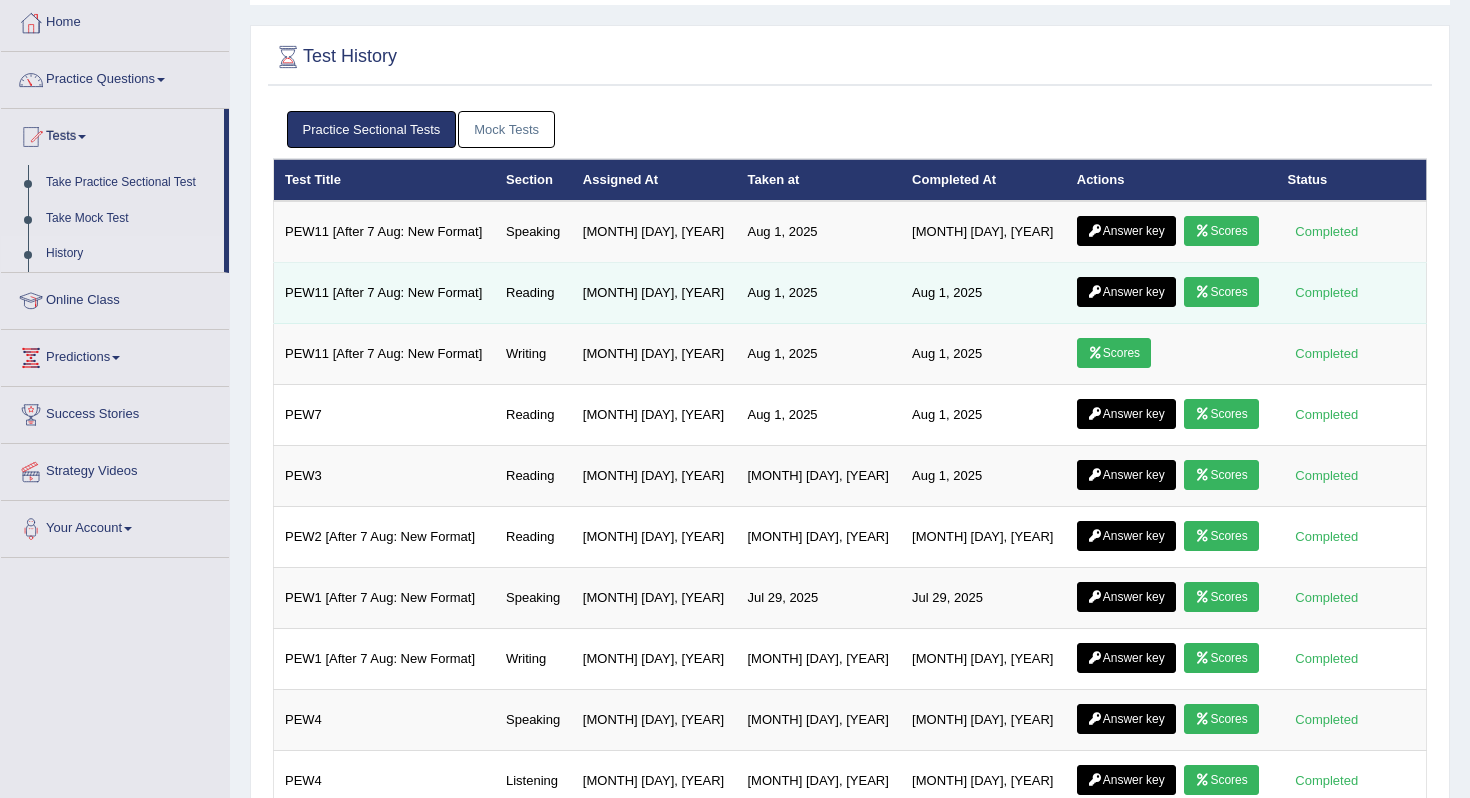 click at bounding box center [1202, 292] 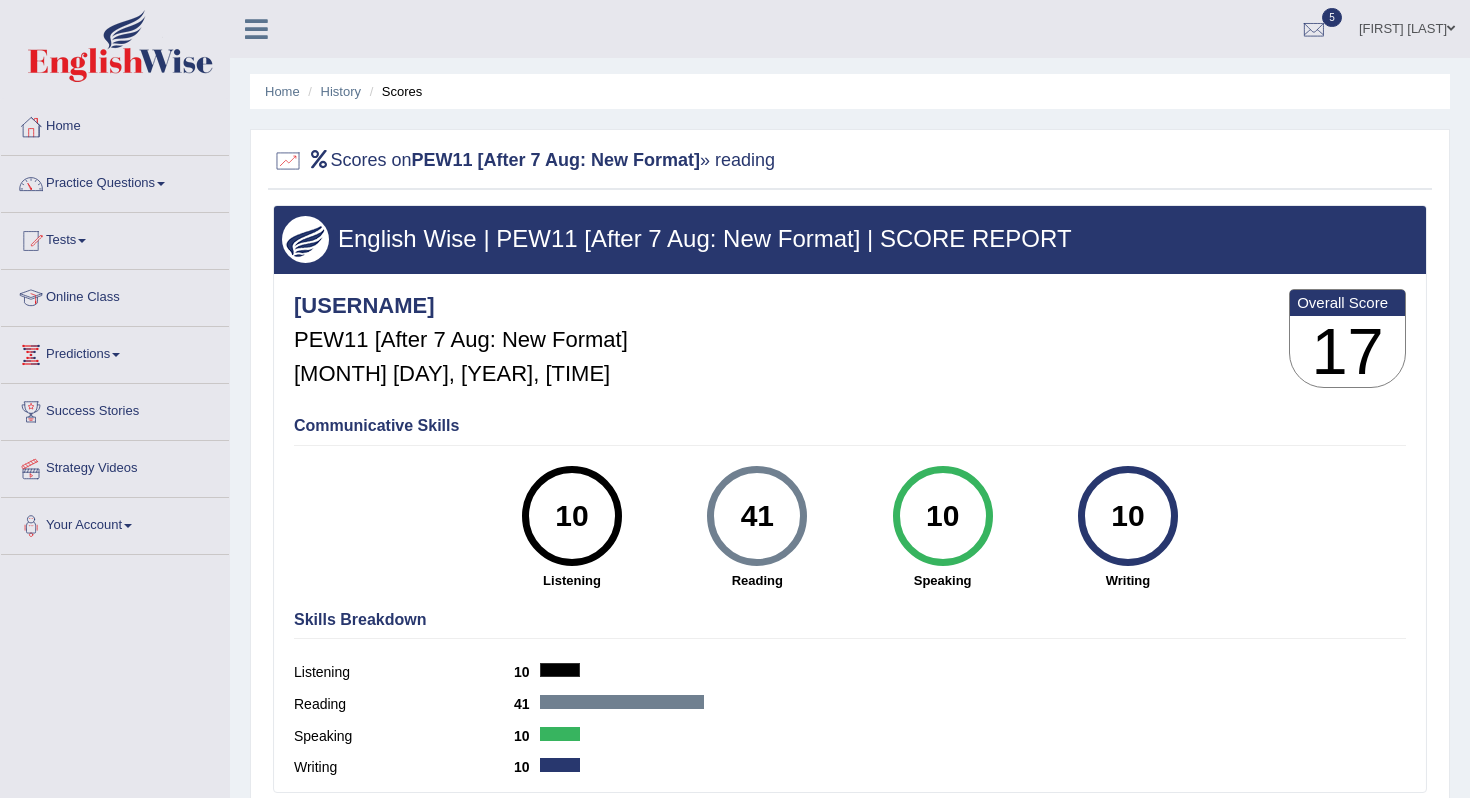 scroll, scrollTop: 0, scrollLeft: 0, axis: both 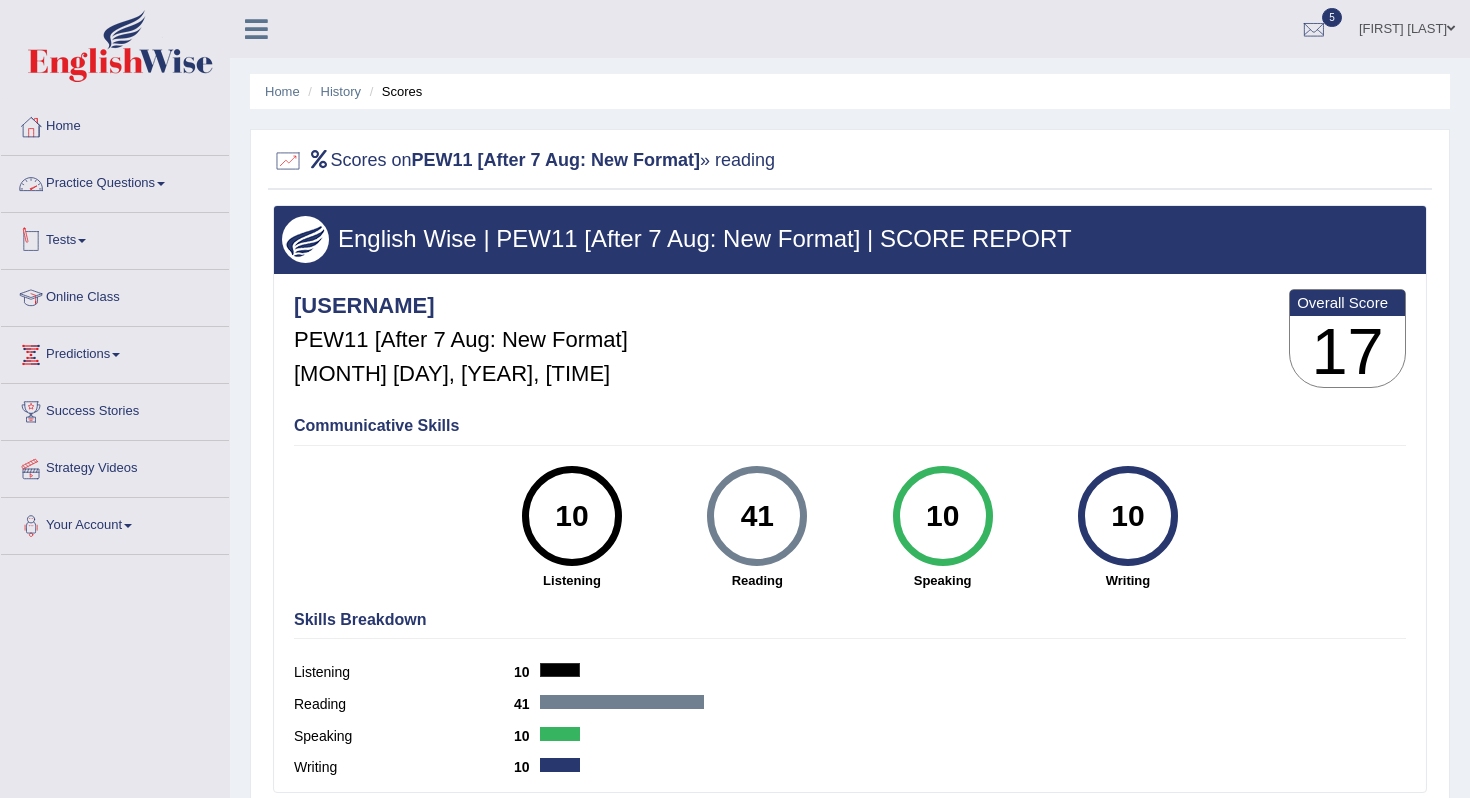 click on "Tests" at bounding box center (115, 238) 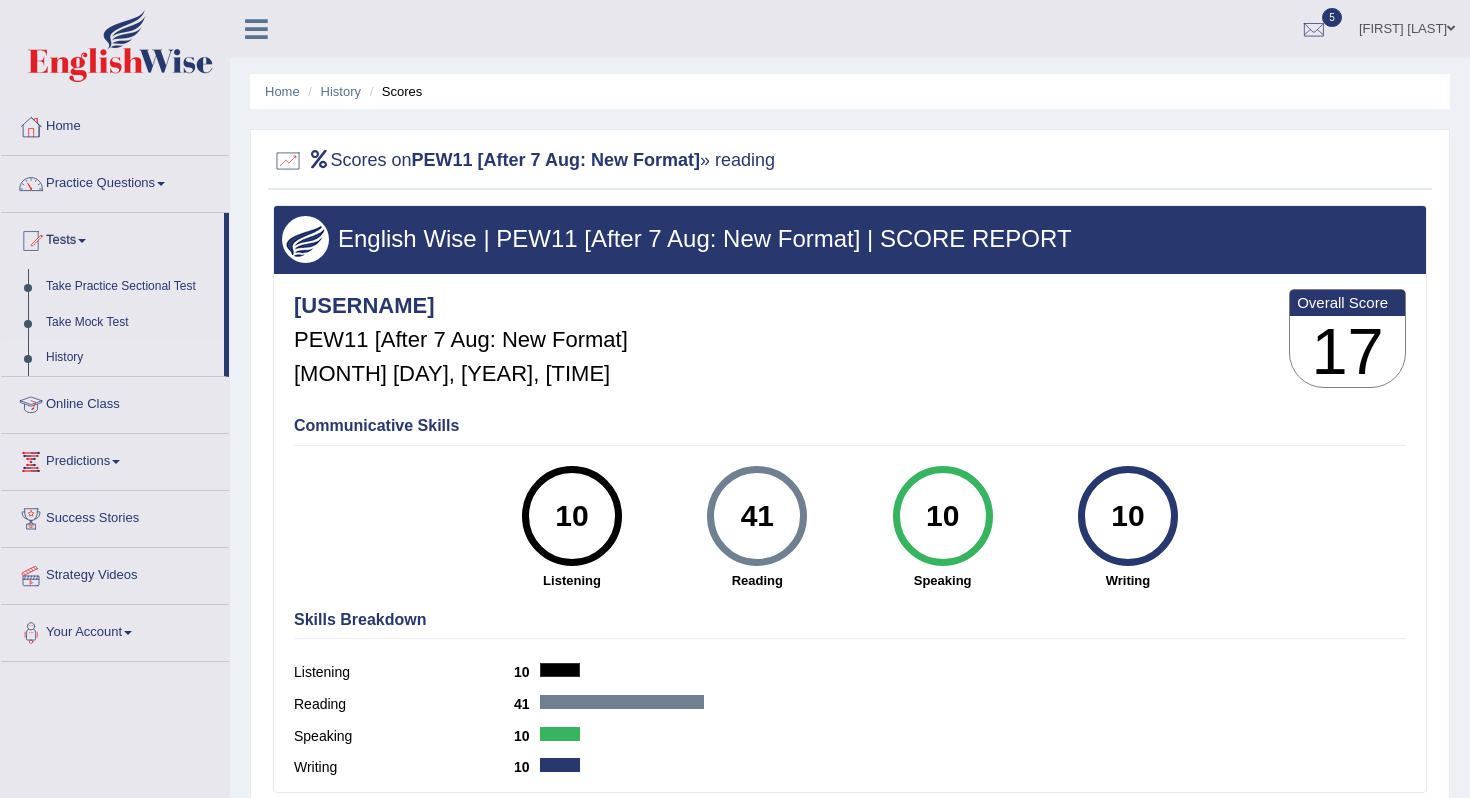 click on "History" at bounding box center (130, 358) 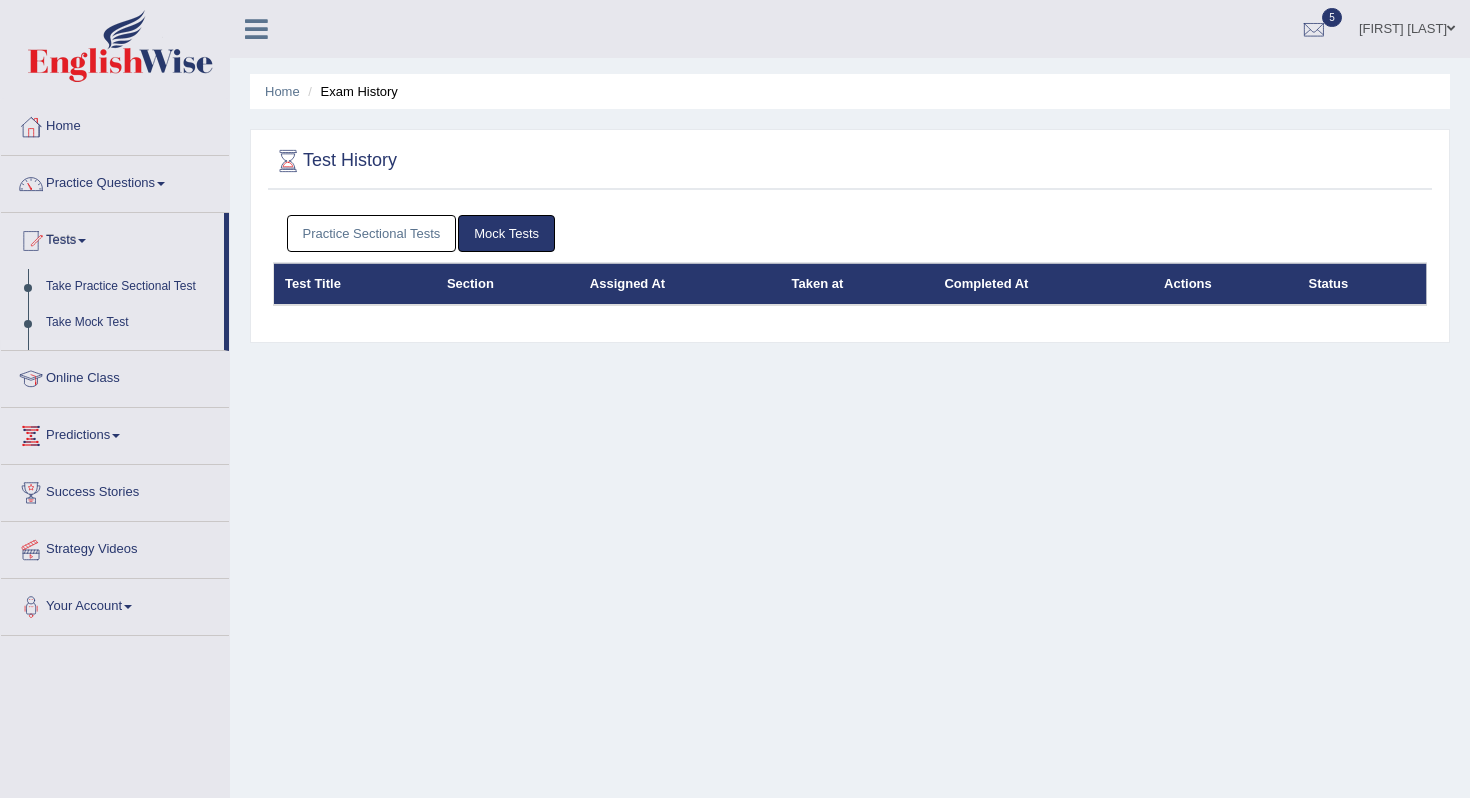 scroll, scrollTop: 0, scrollLeft: 0, axis: both 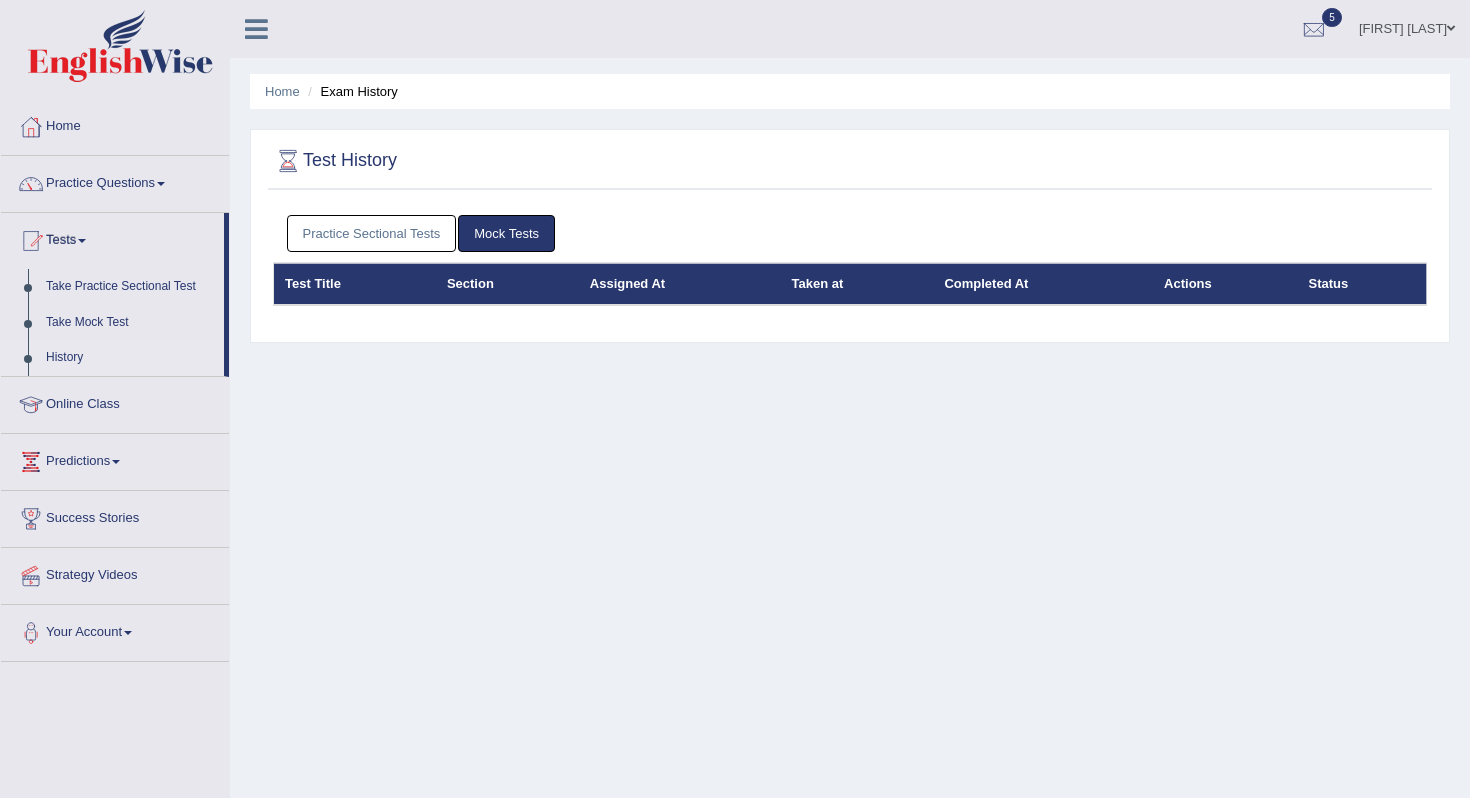 click on "Practice Sectional Tests" at bounding box center [372, 233] 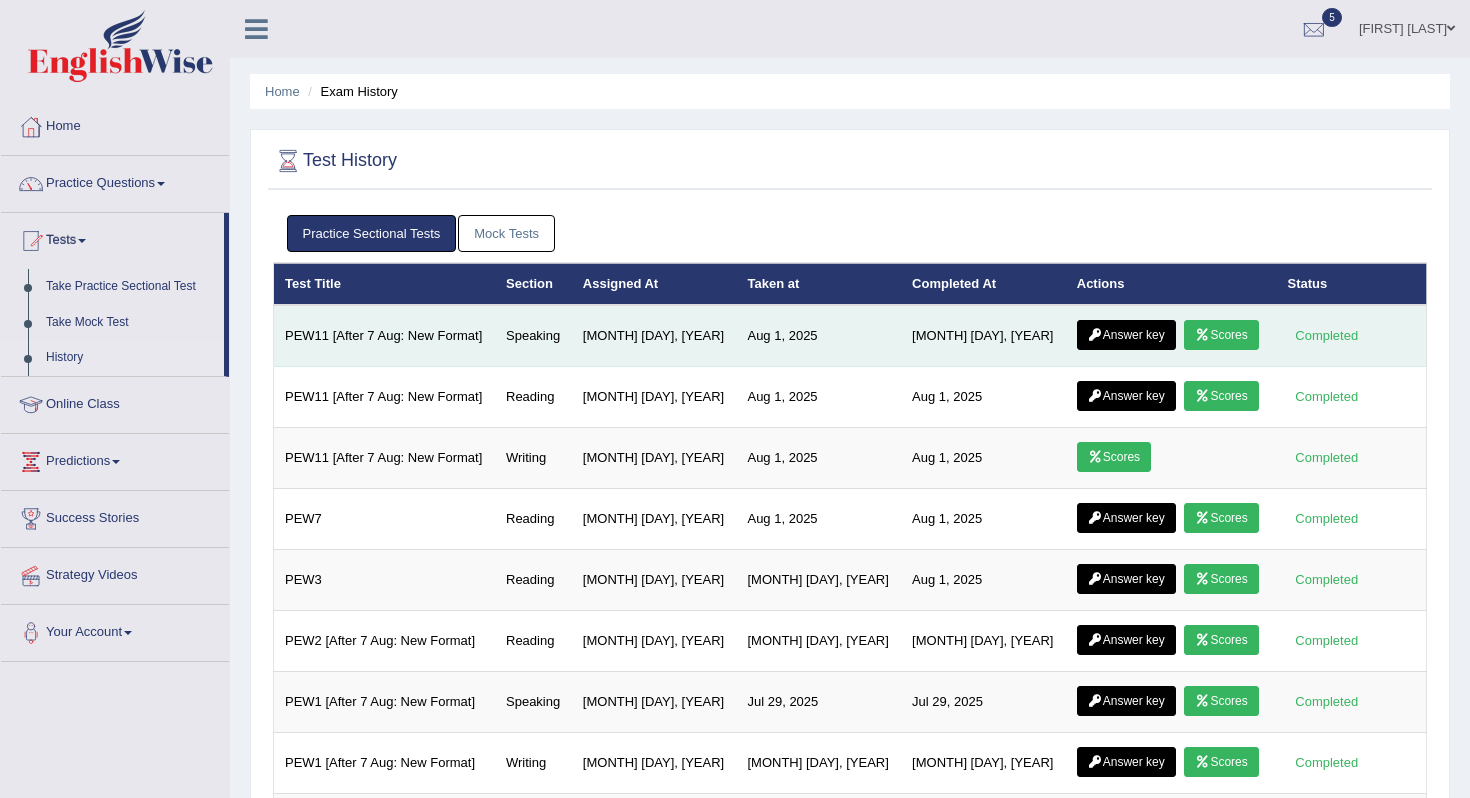 click at bounding box center [1202, 335] 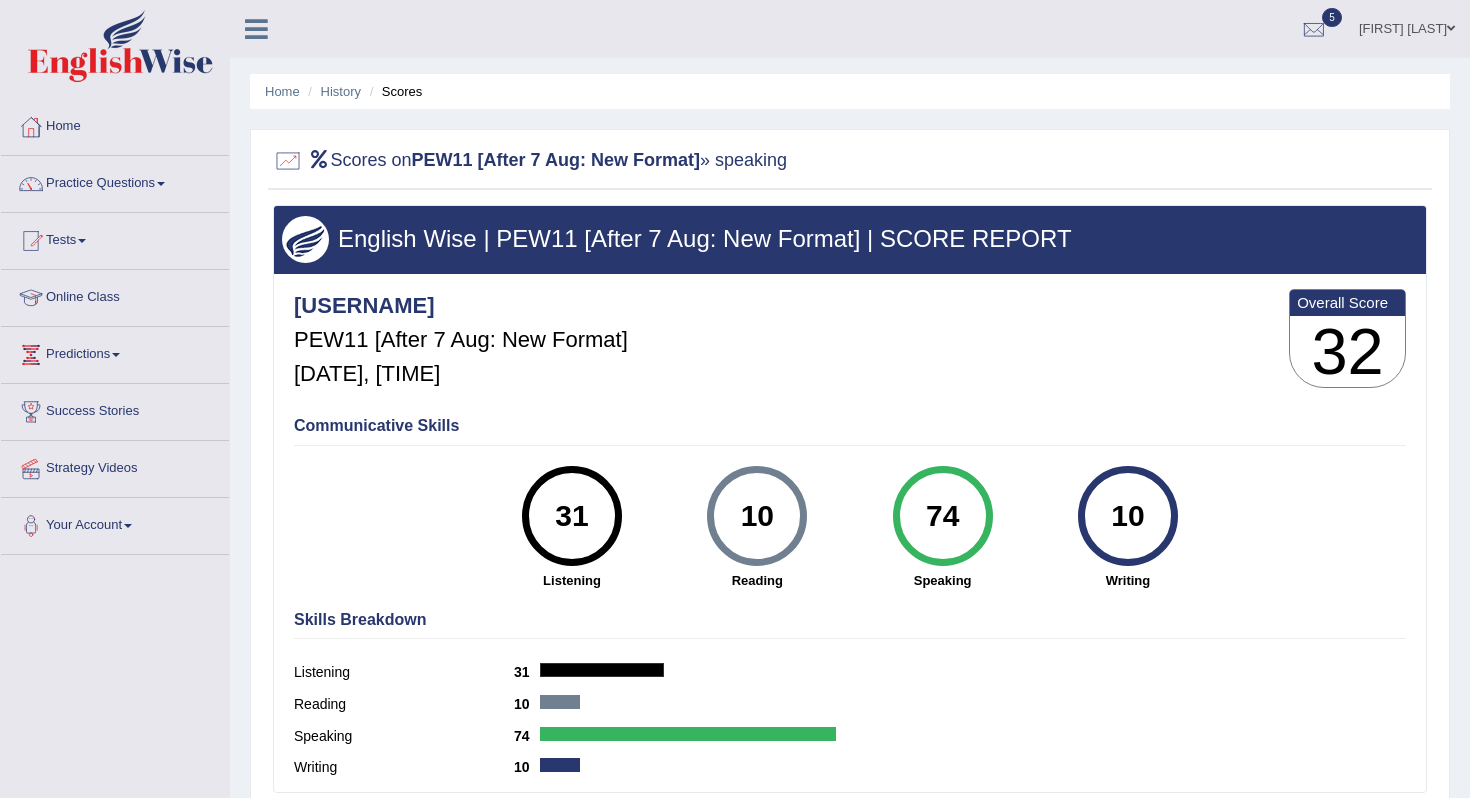 scroll, scrollTop: 0, scrollLeft: 0, axis: both 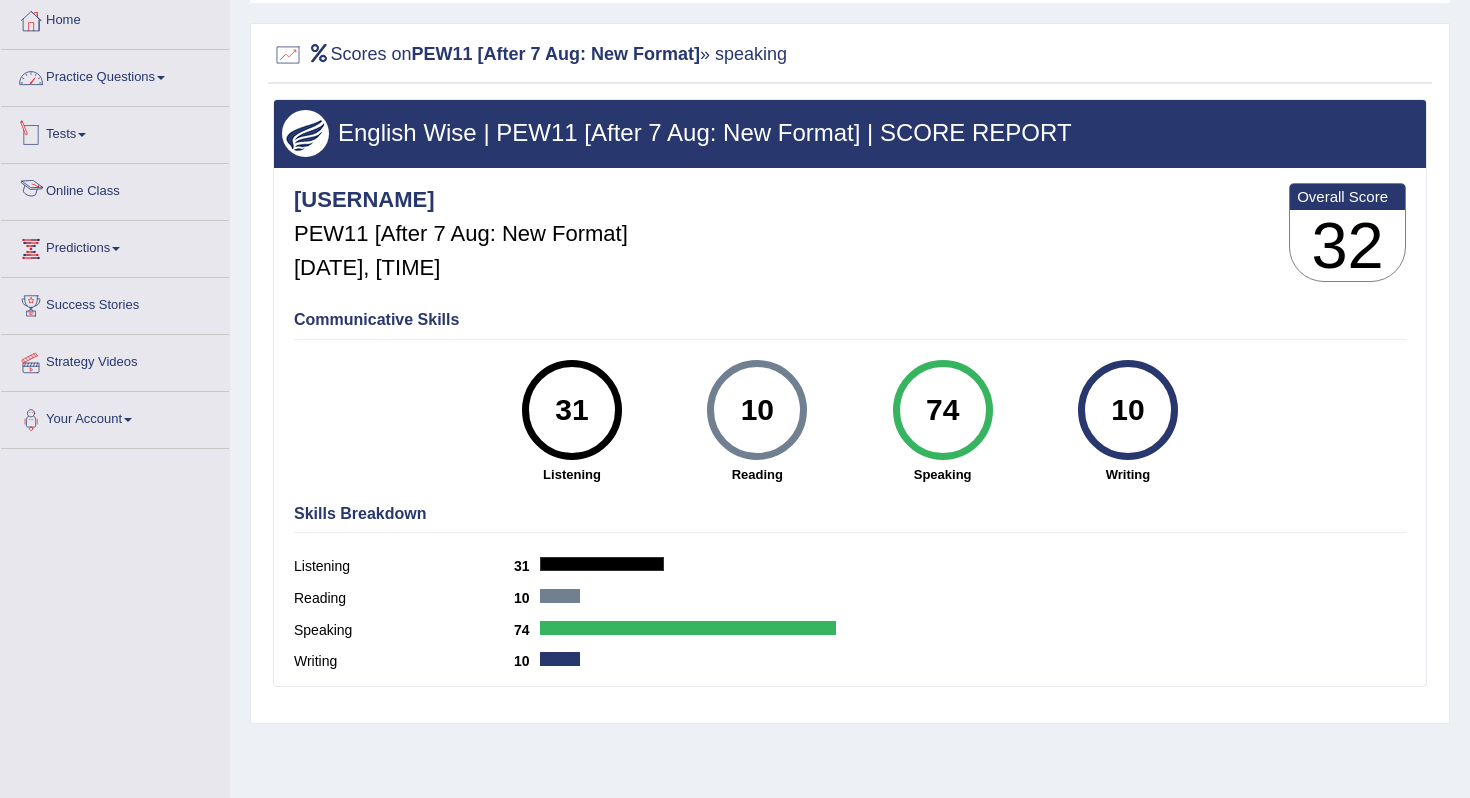 click on "Practice Questions" at bounding box center (115, 75) 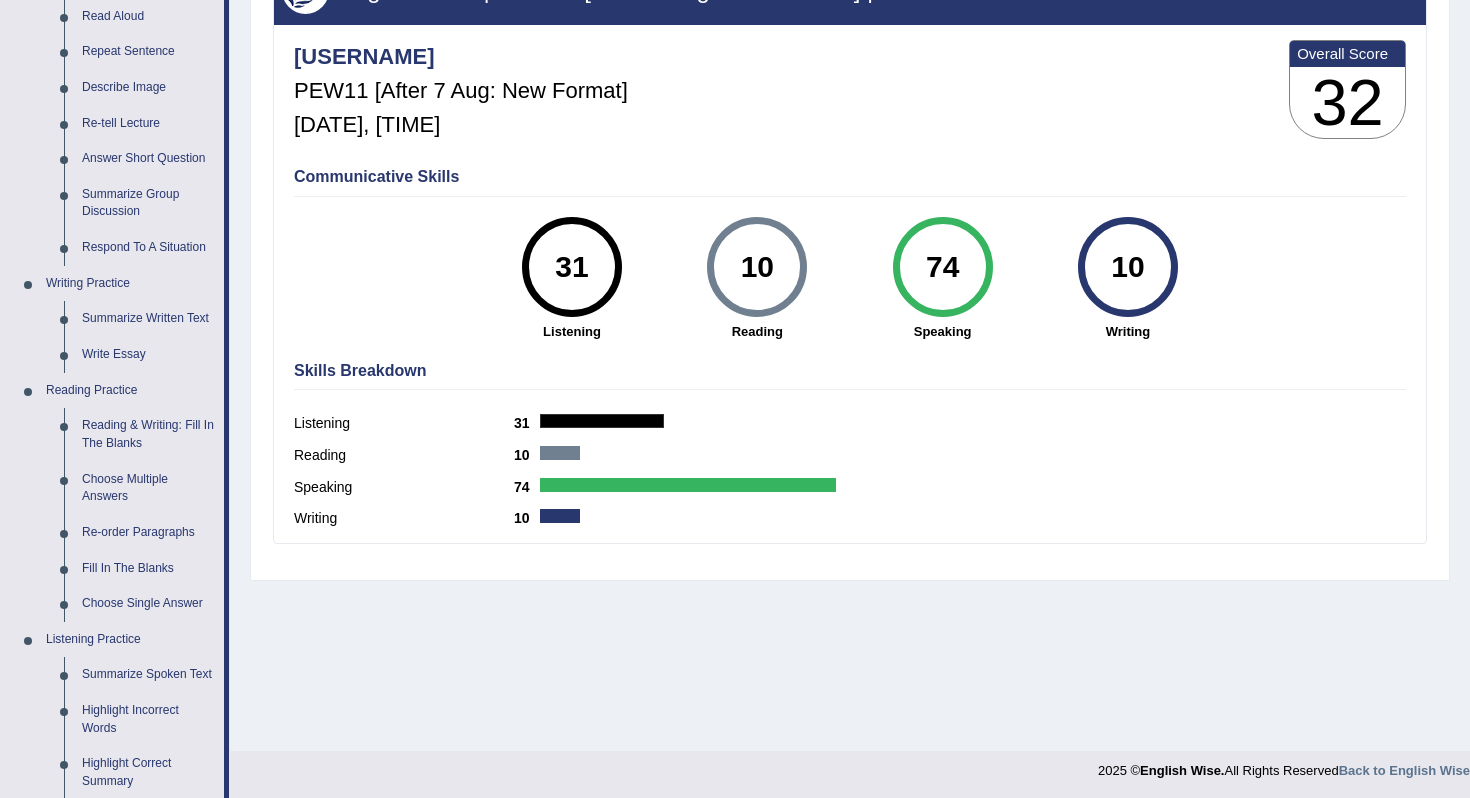 scroll, scrollTop: 0, scrollLeft: 0, axis: both 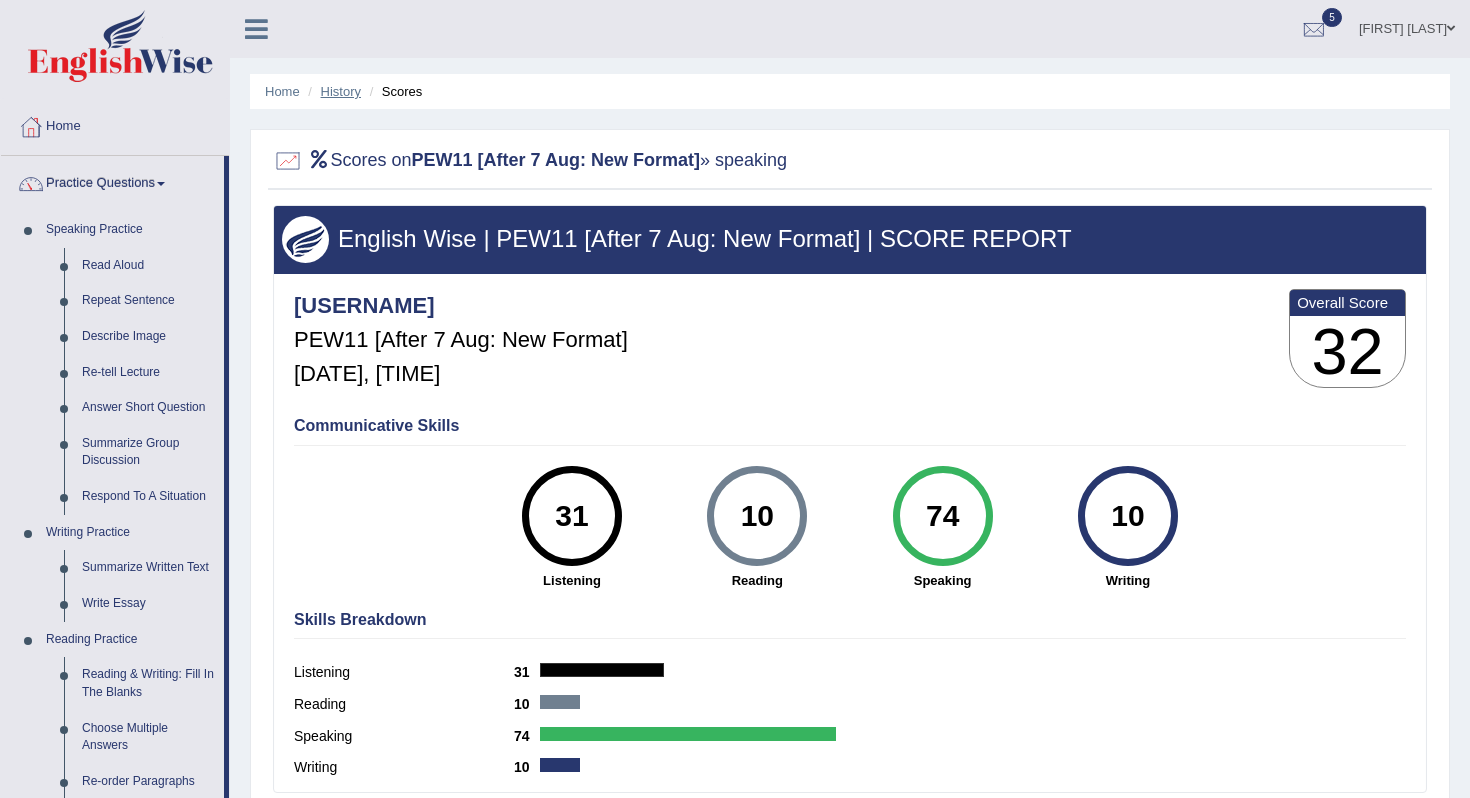 click on "History" at bounding box center [341, 91] 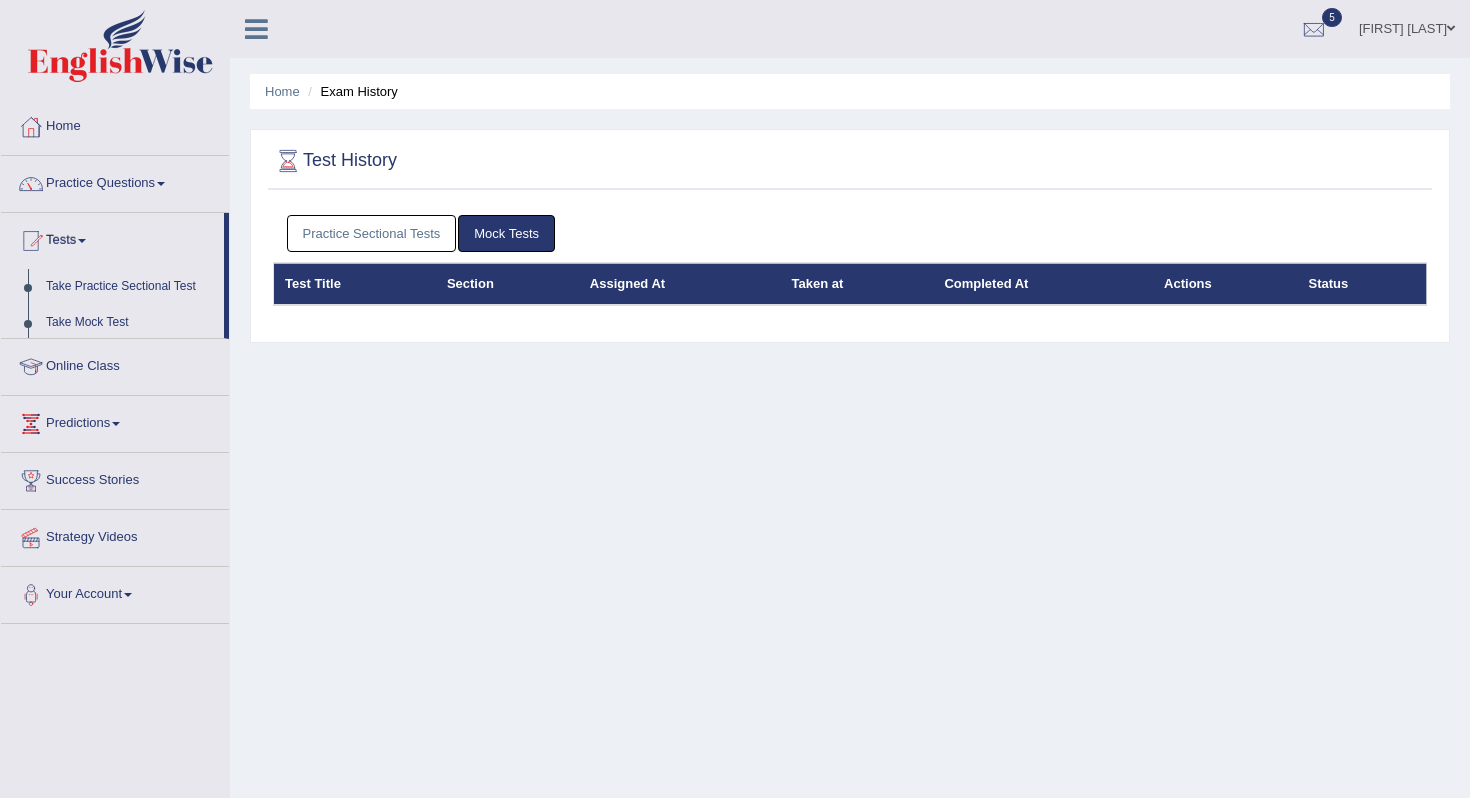 scroll, scrollTop: 0, scrollLeft: 0, axis: both 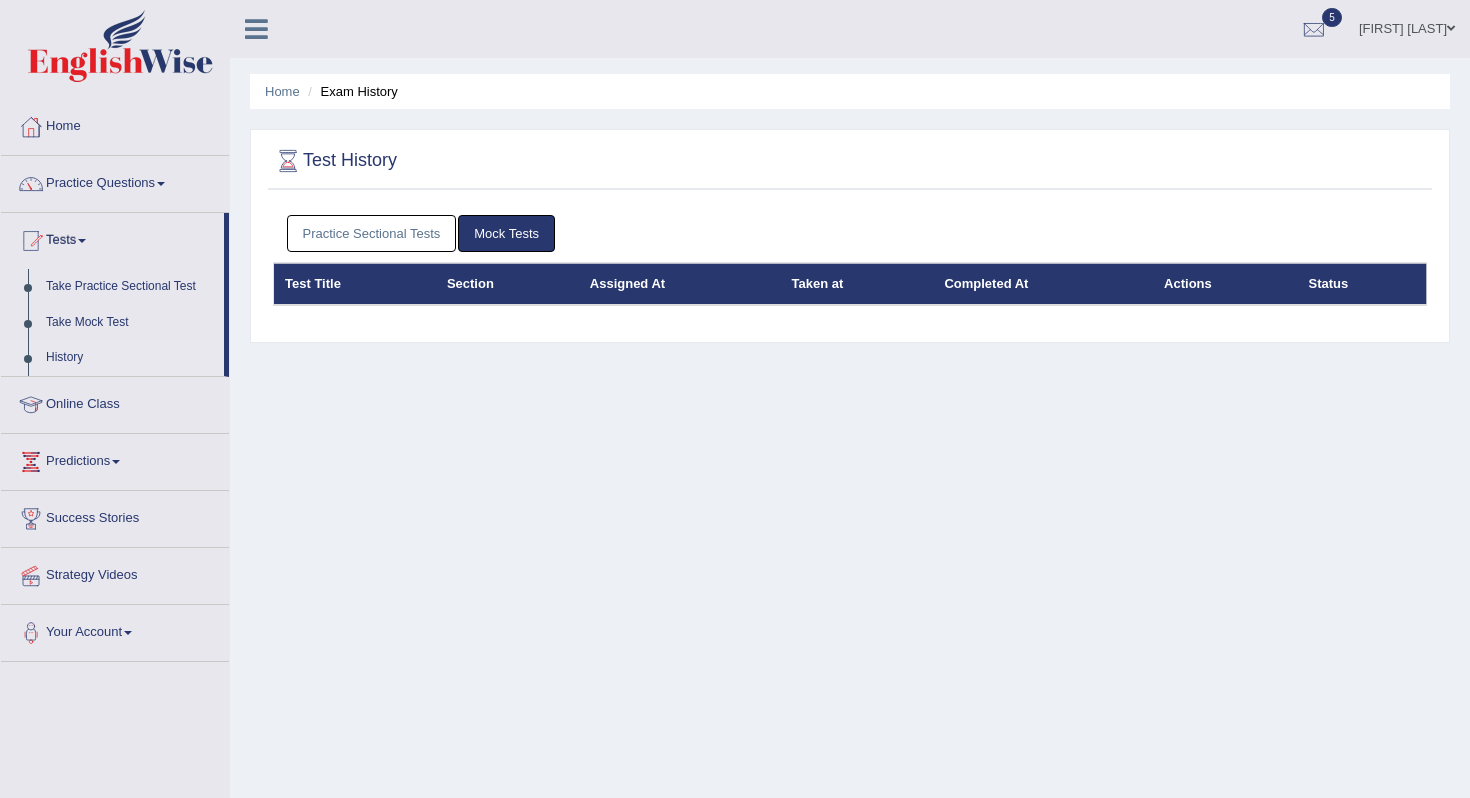 click on "Practice Sectional Tests" at bounding box center (372, 233) 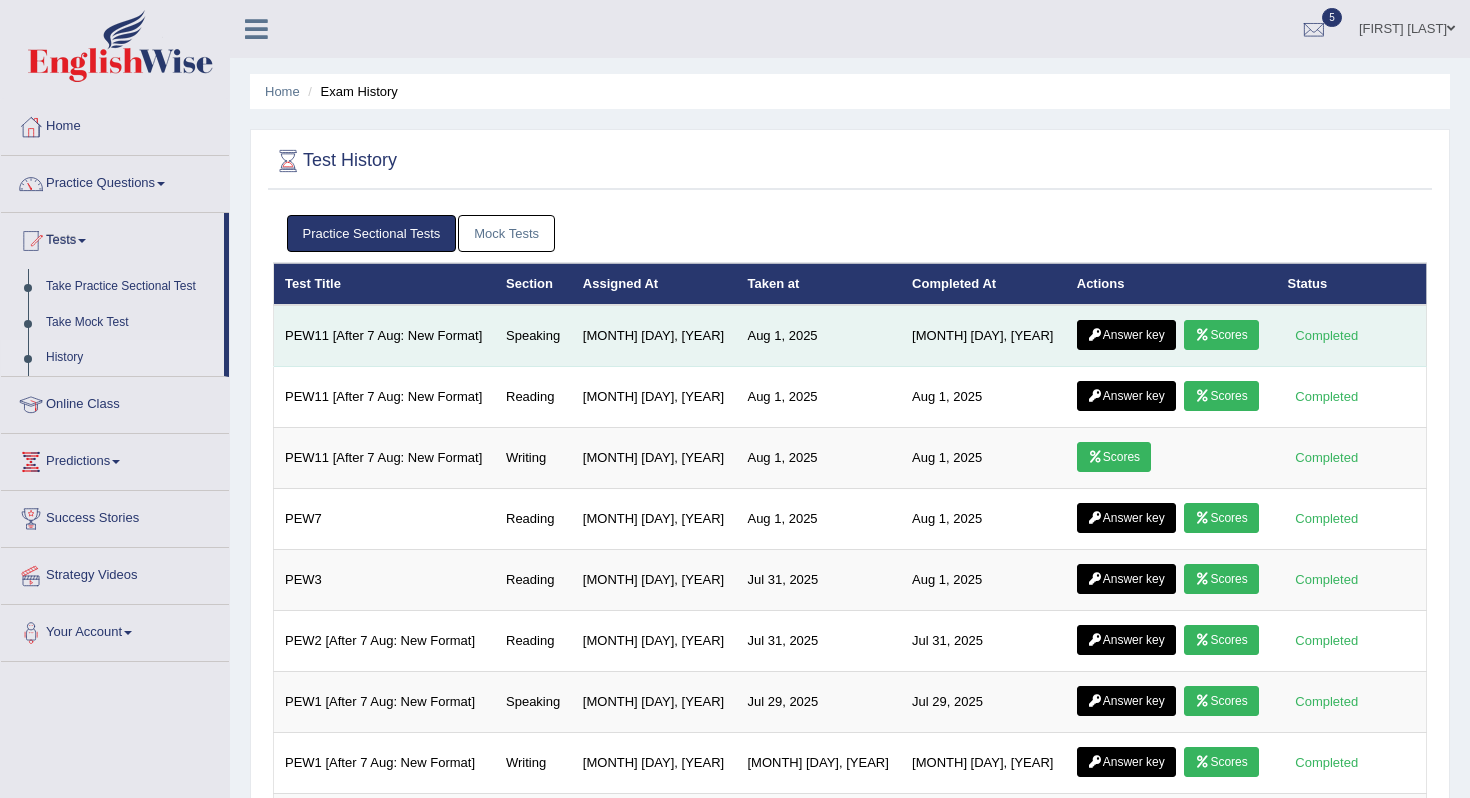 click on "Answer key" at bounding box center (1126, 335) 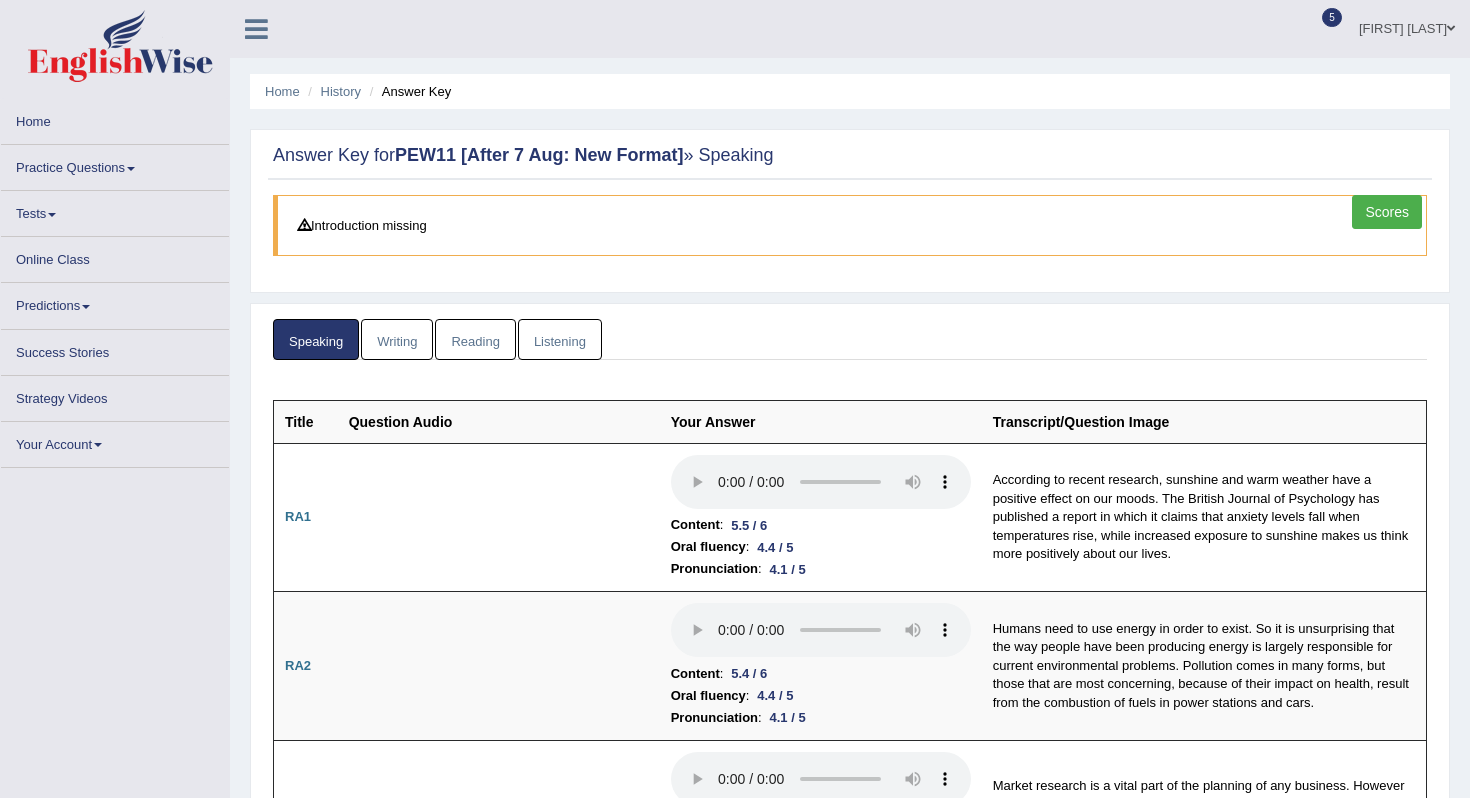 scroll, scrollTop: 0, scrollLeft: 0, axis: both 